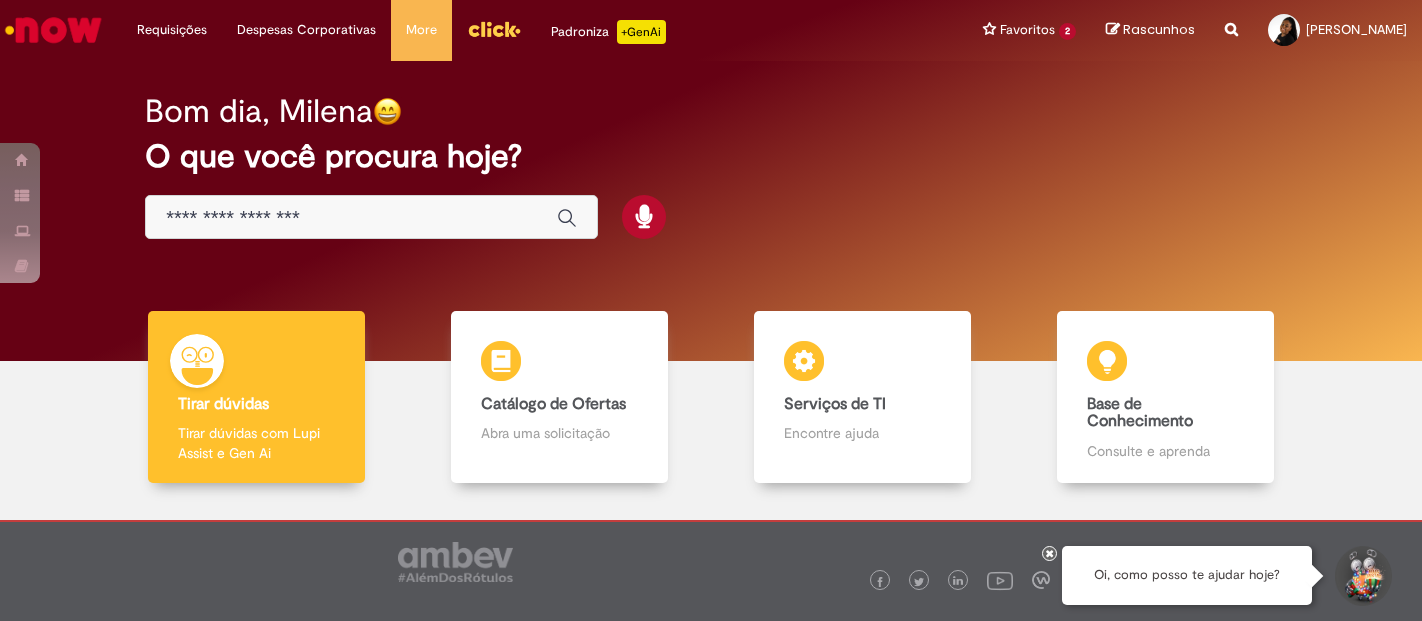 scroll, scrollTop: 0, scrollLeft: 0, axis: both 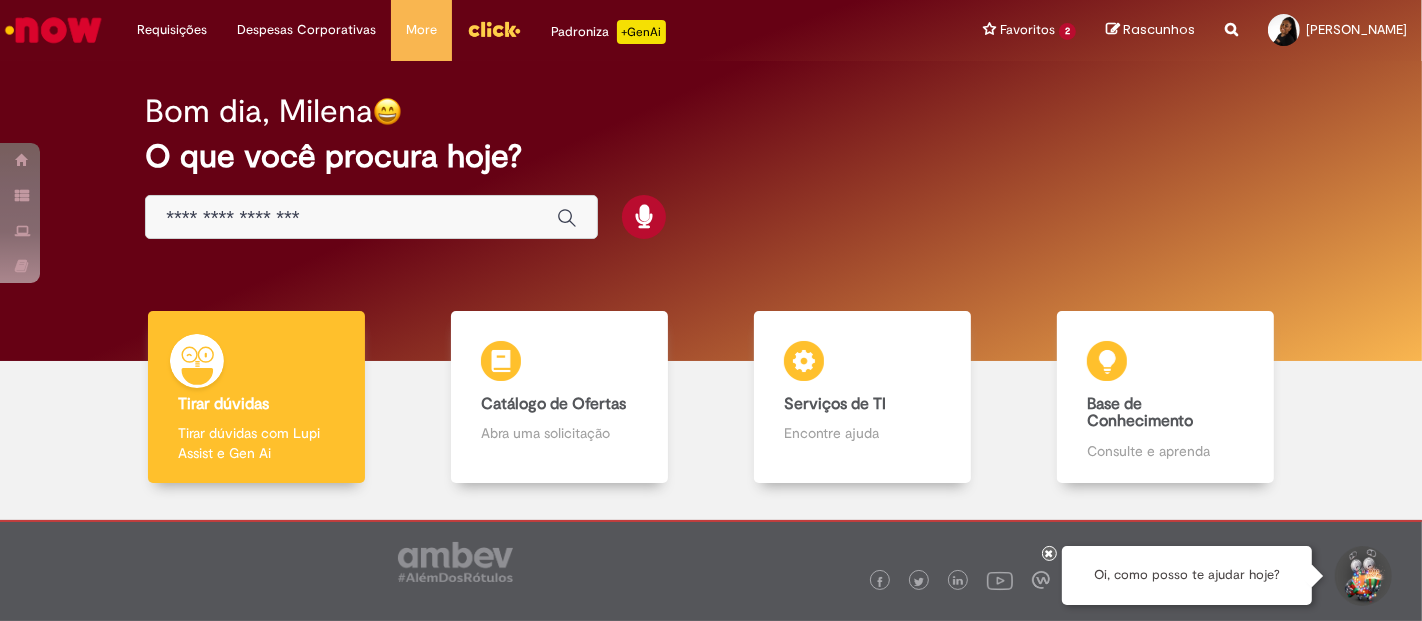 click at bounding box center [371, 217] 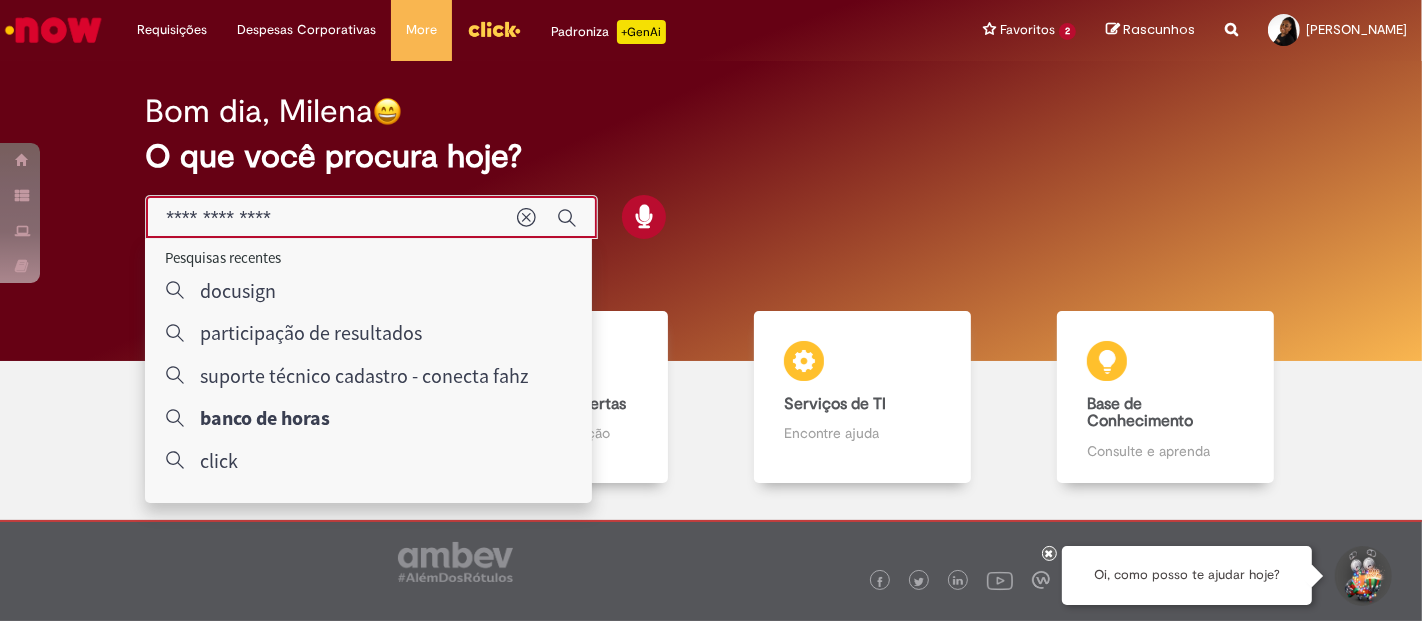 type on "**********" 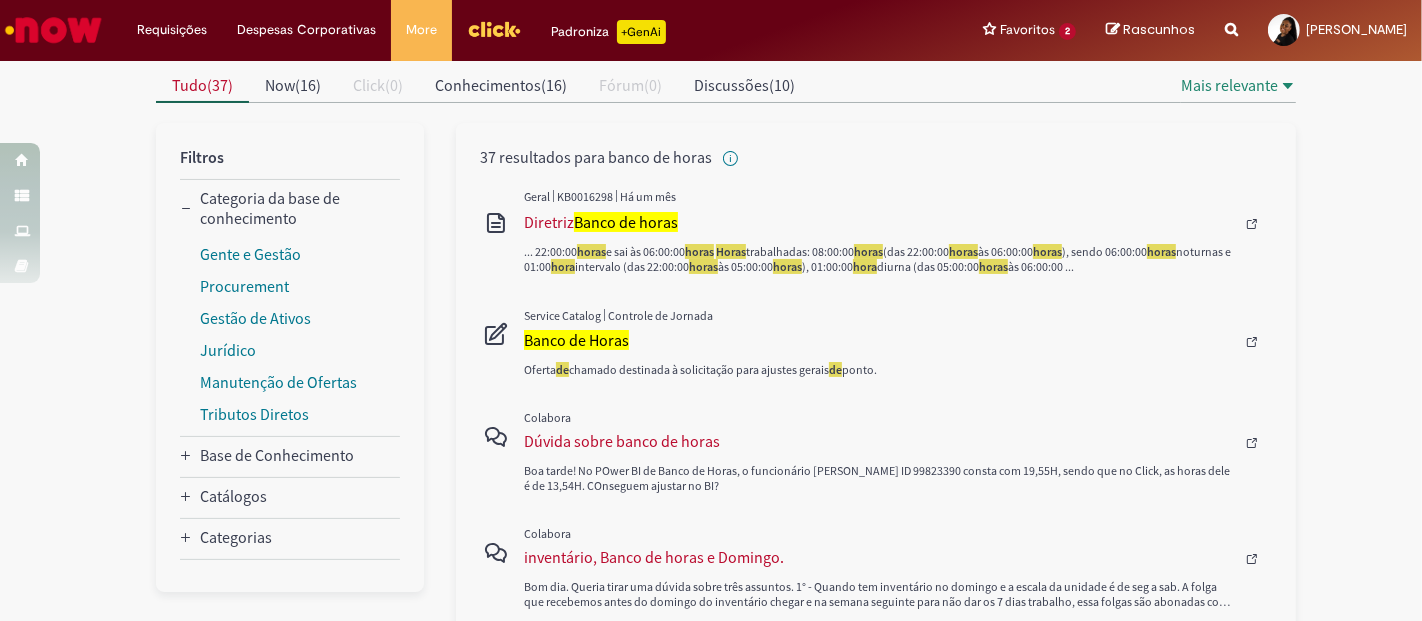 scroll, scrollTop: 222, scrollLeft: 0, axis: vertical 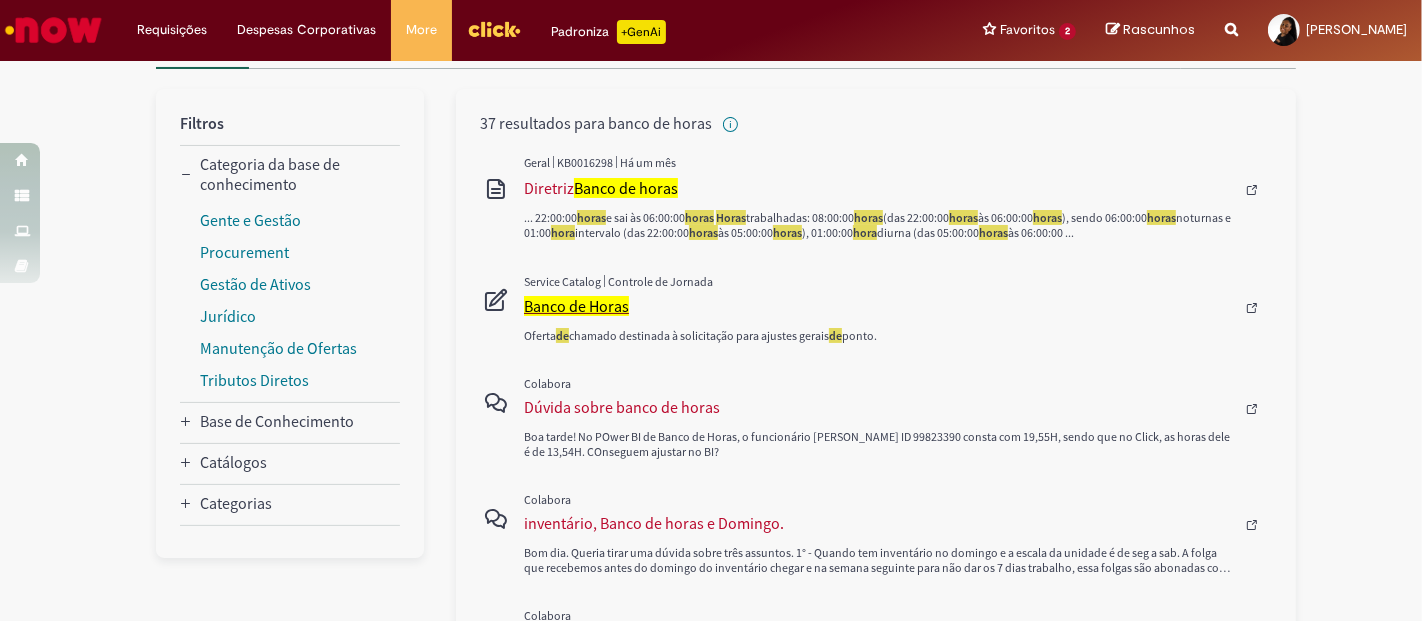 click on "Banco de Horas" at bounding box center (576, 306) 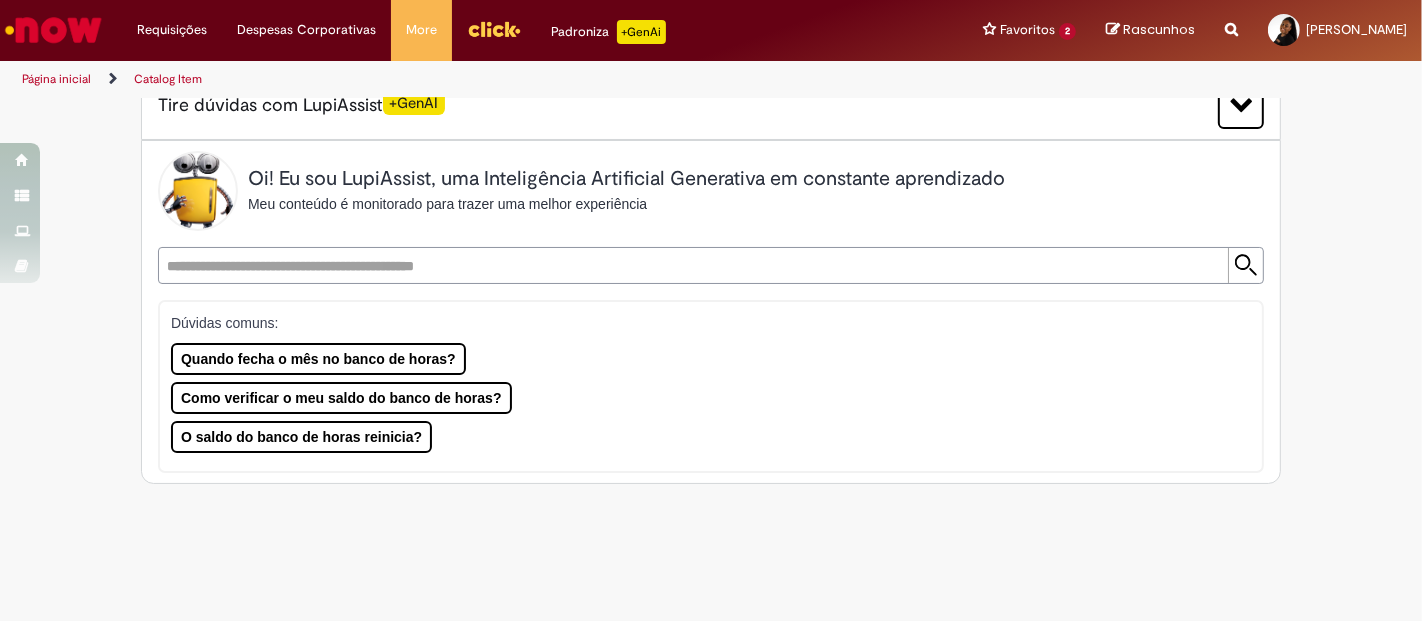 scroll, scrollTop: 0, scrollLeft: 0, axis: both 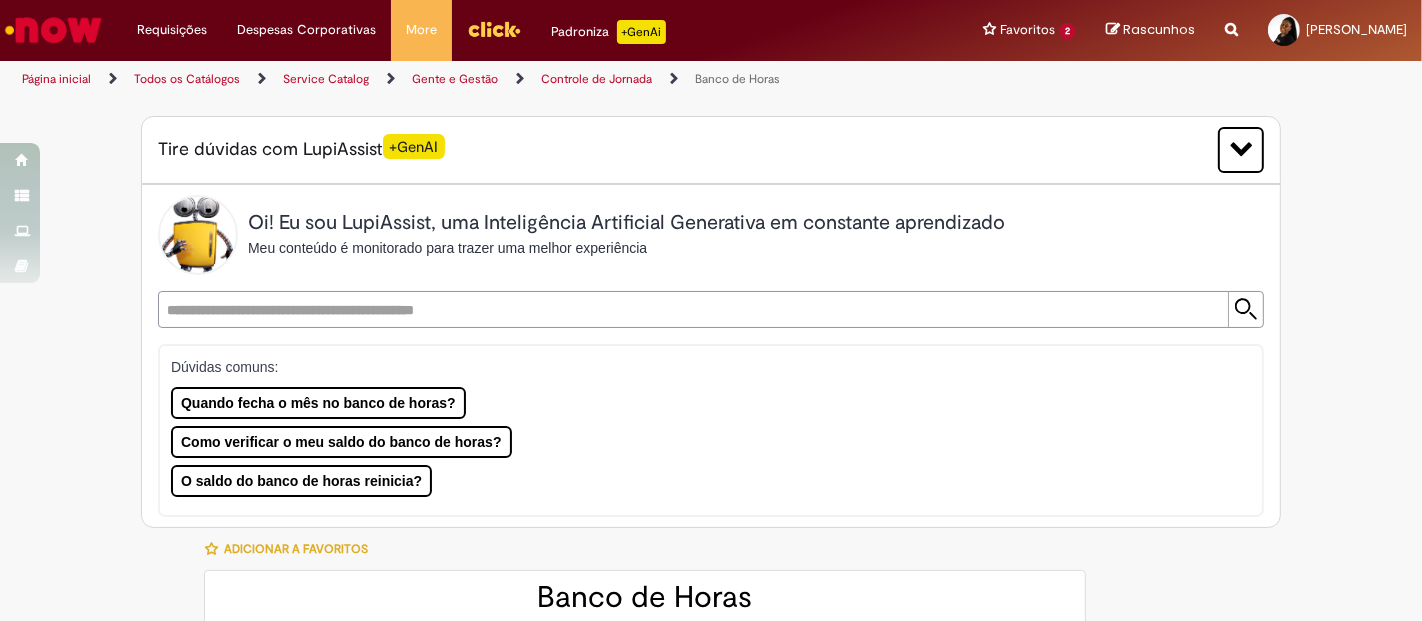 type on "********" 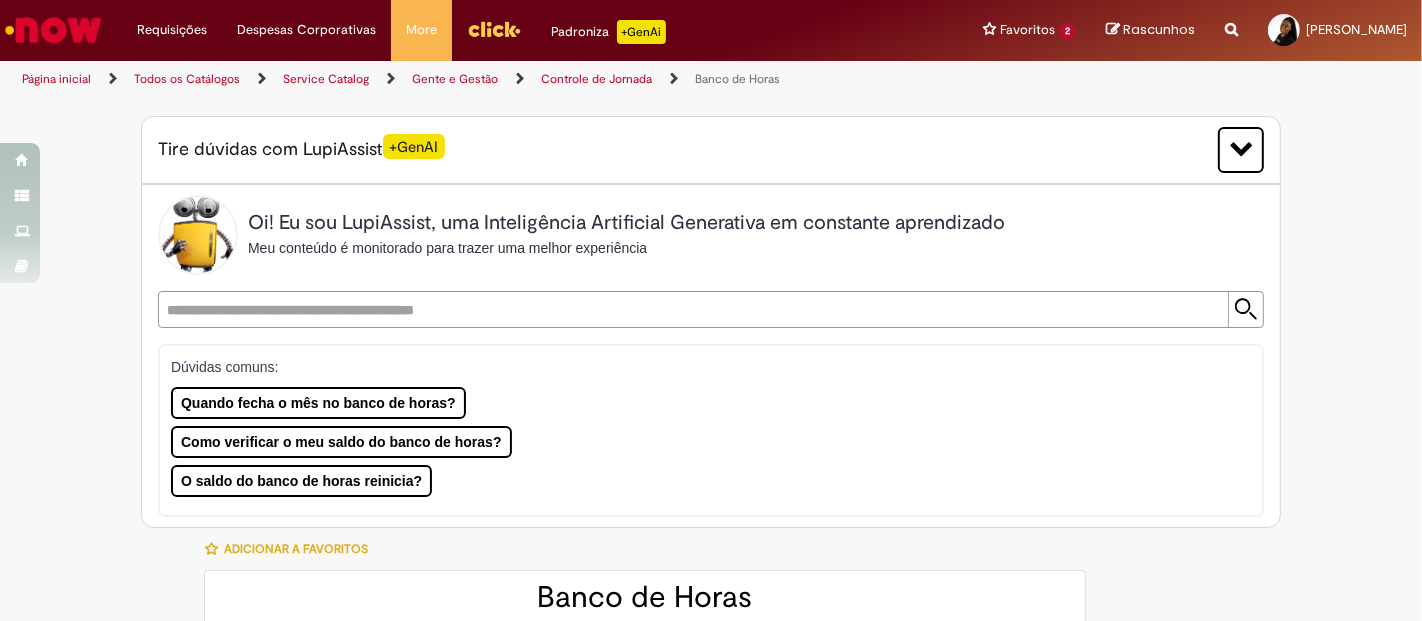 type on "**********" 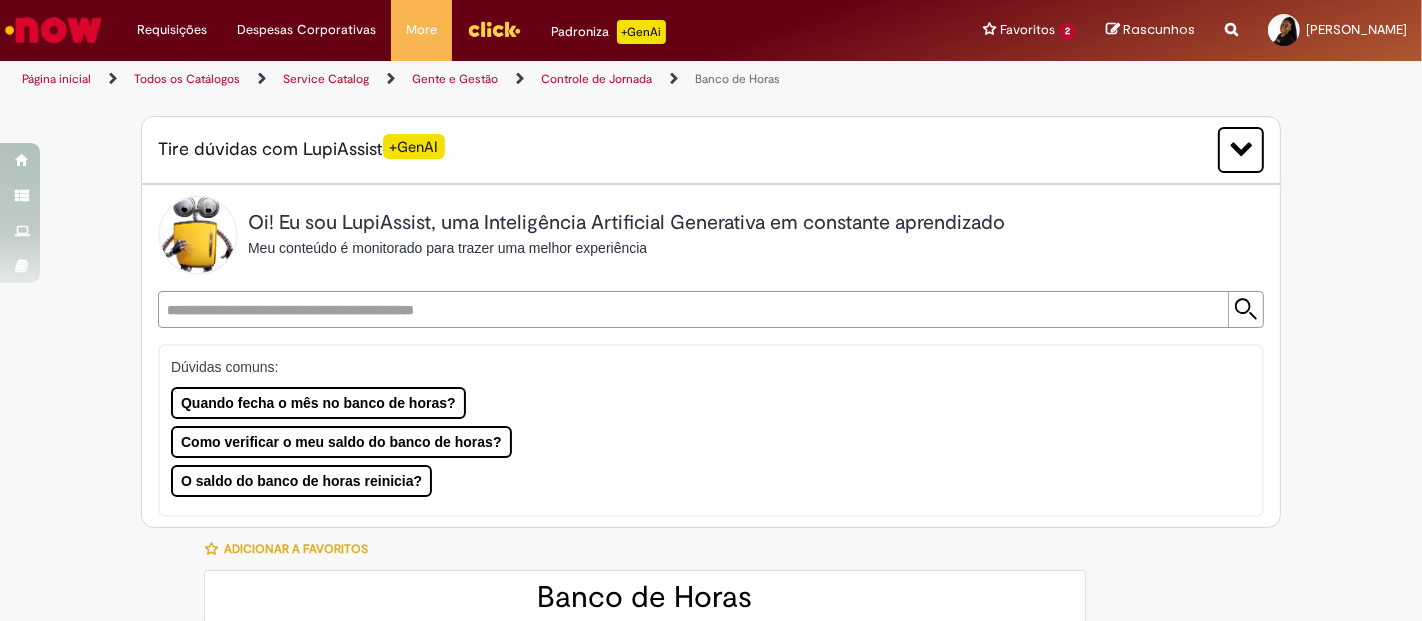 type on "**********" 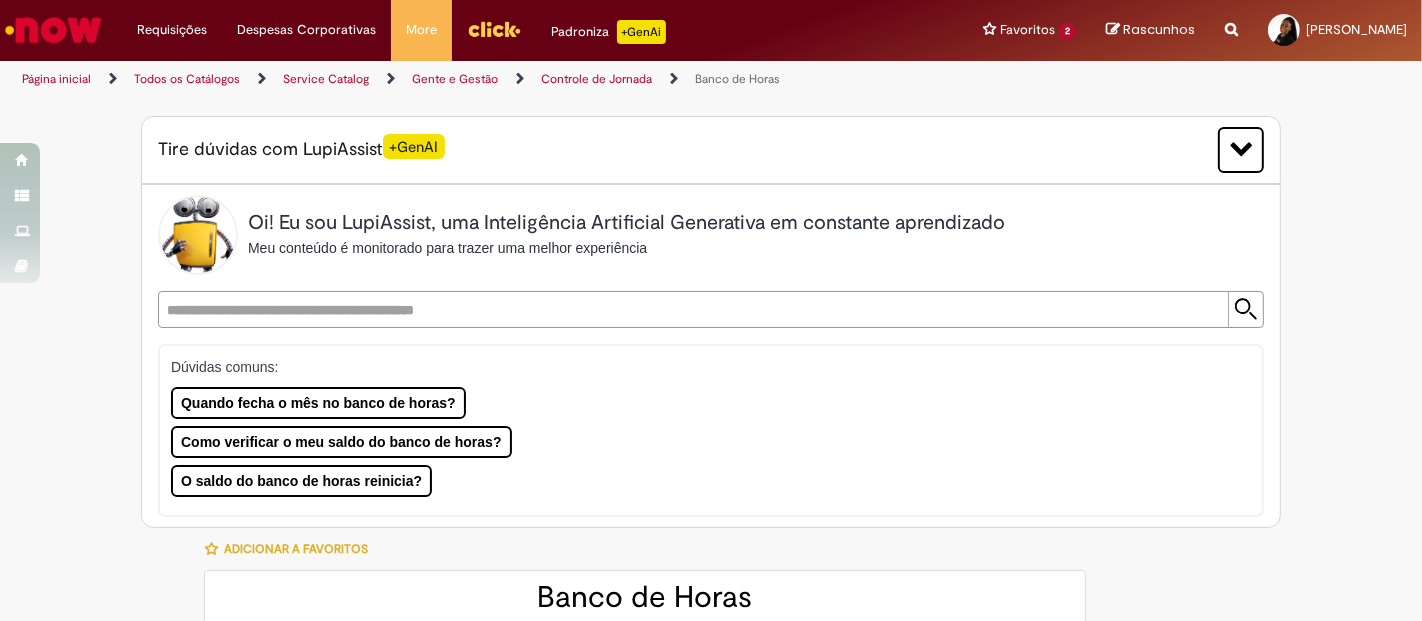 type on "****" 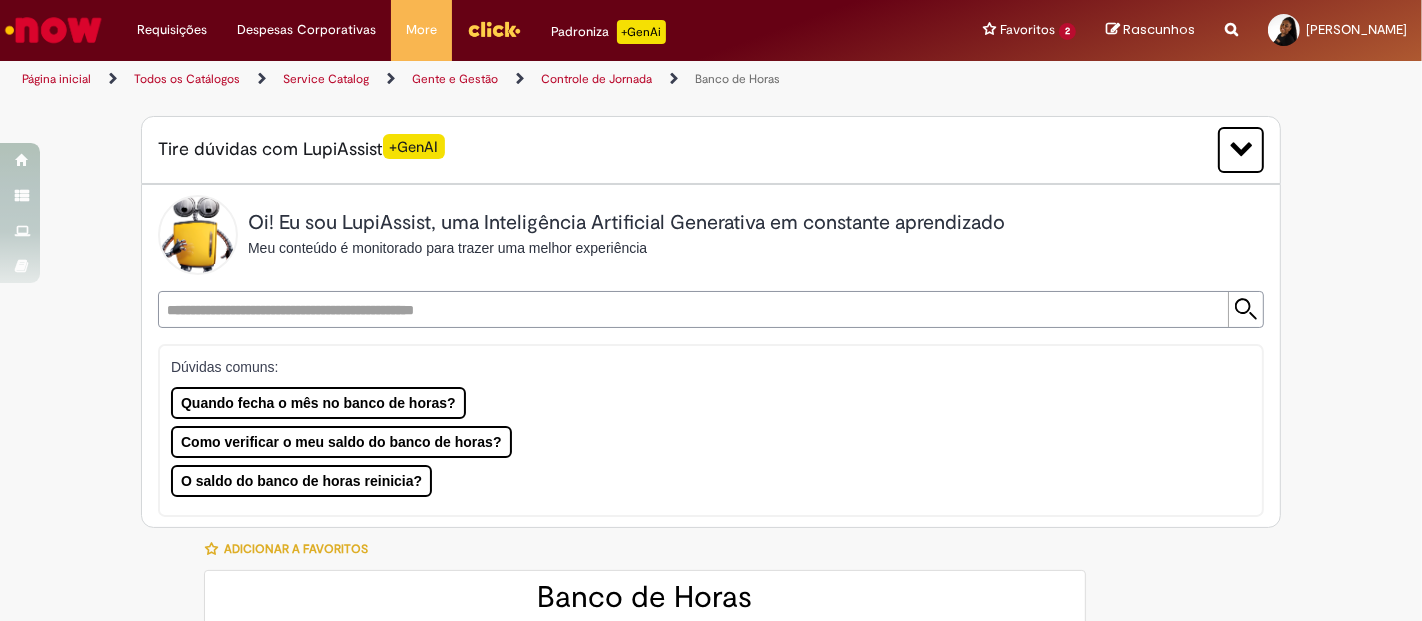 type on "**********" 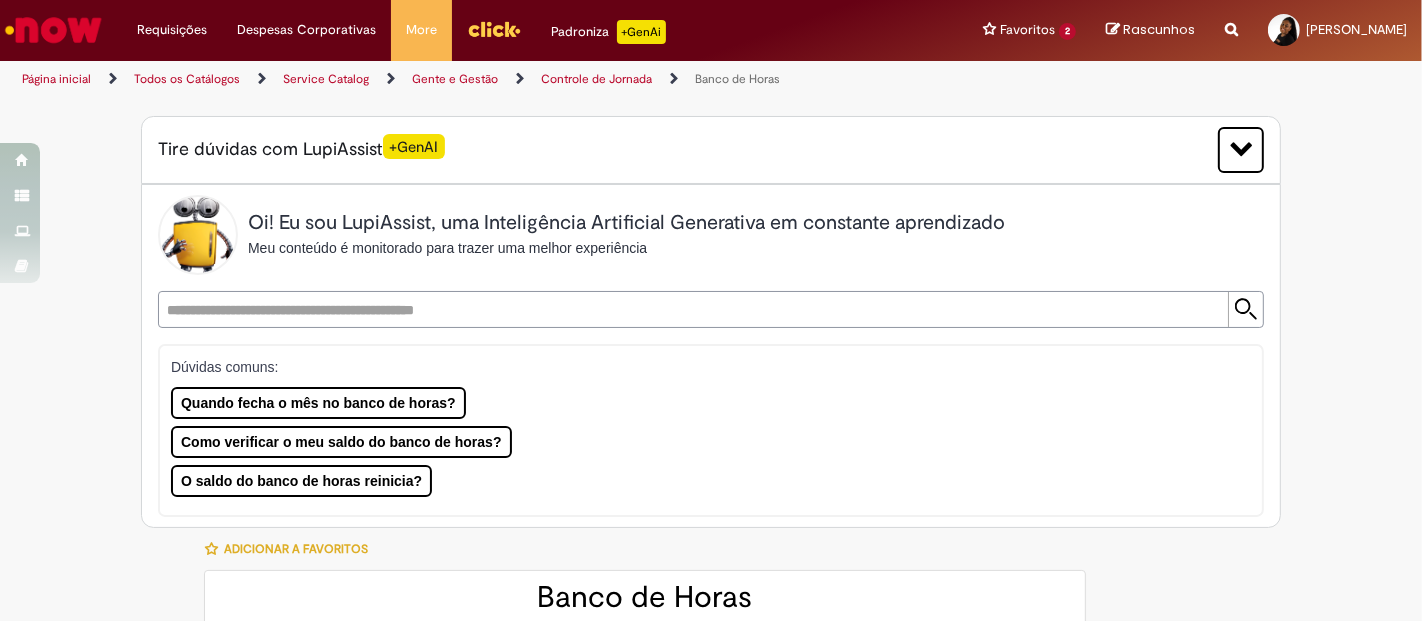 type on "**********" 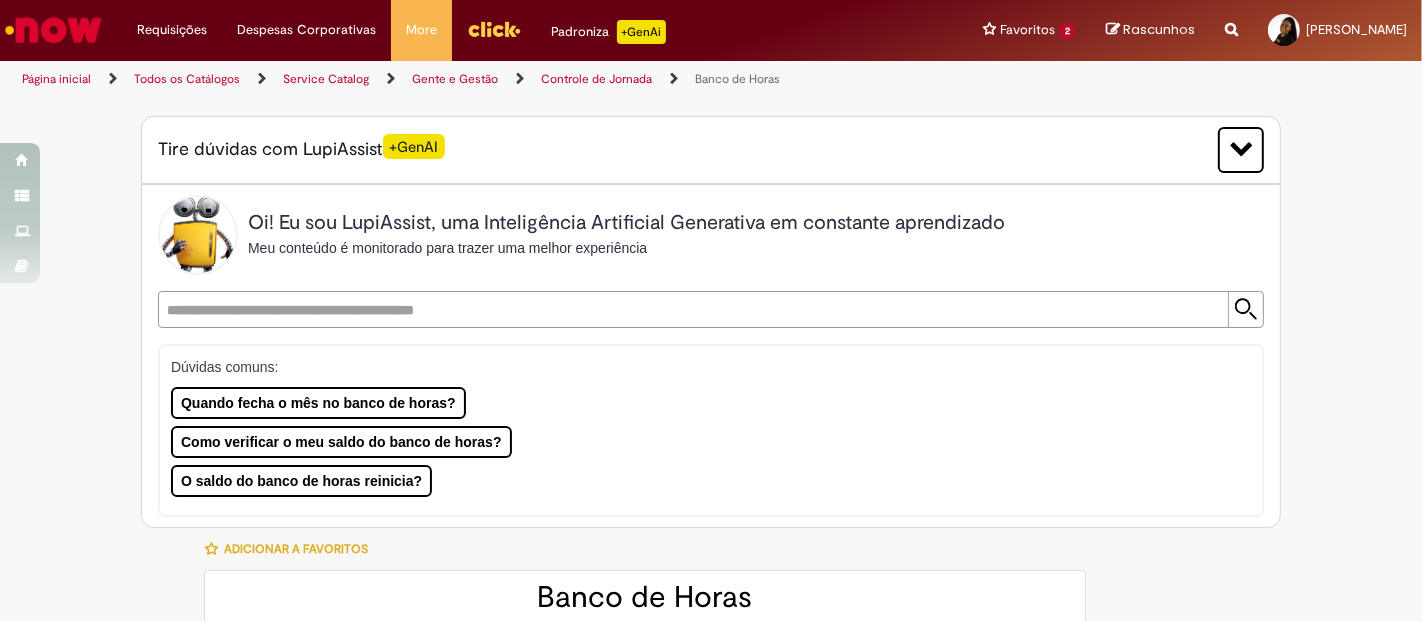 type on "**********" 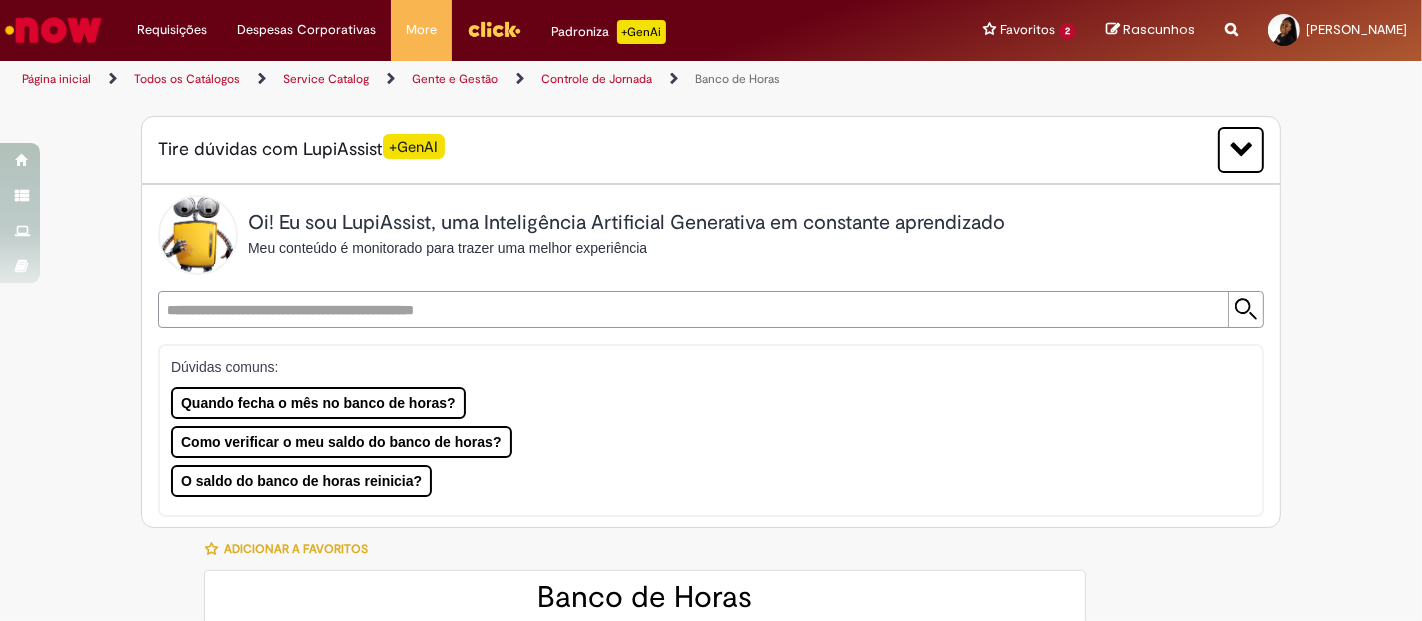 type on "**********" 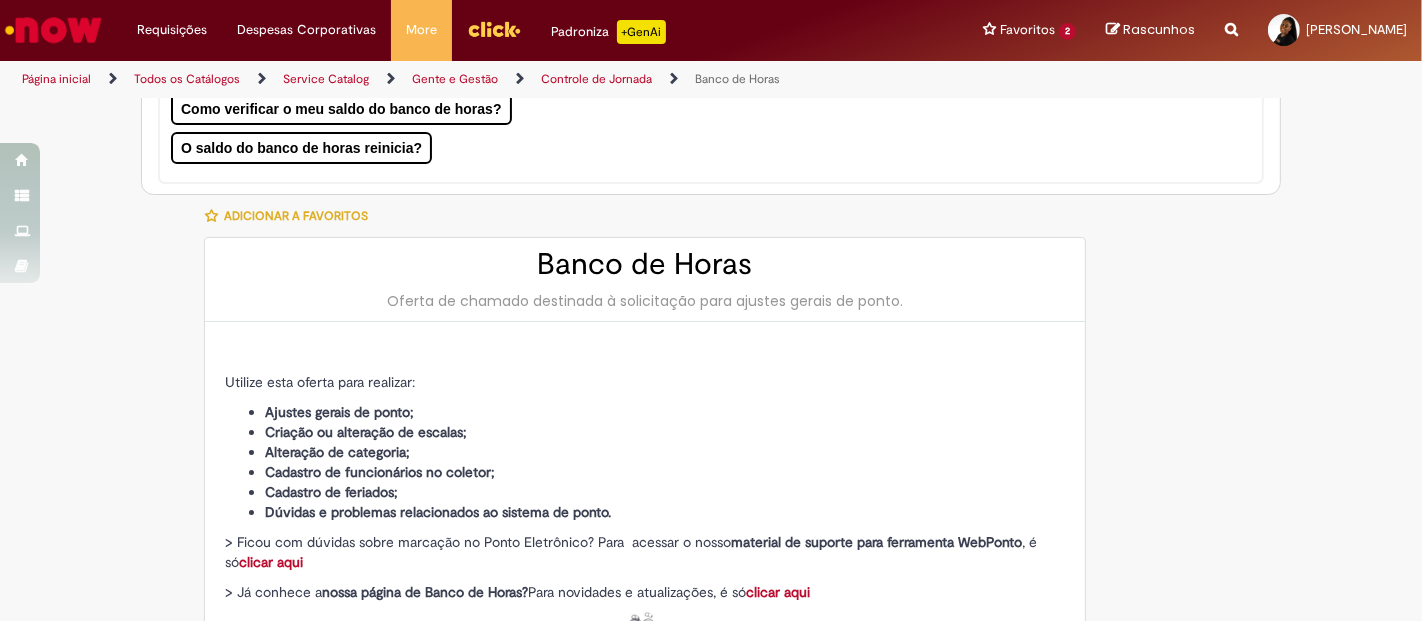 type on "**********" 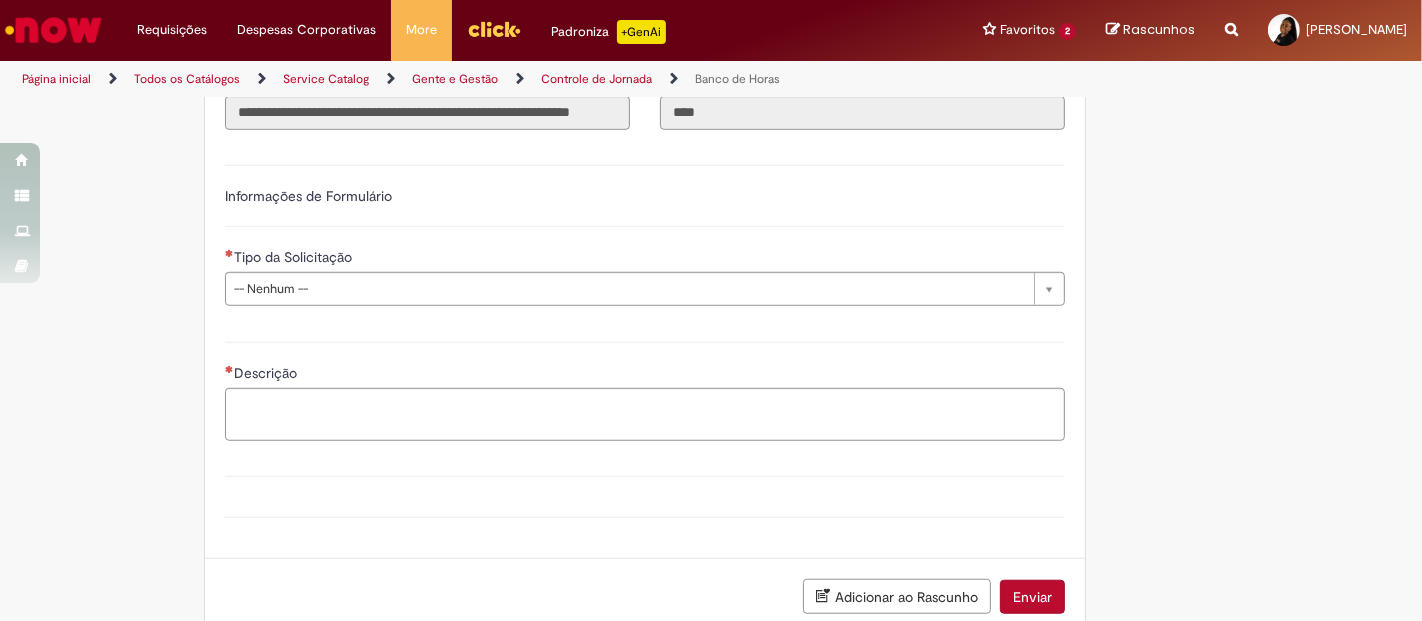 scroll, scrollTop: 1341, scrollLeft: 0, axis: vertical 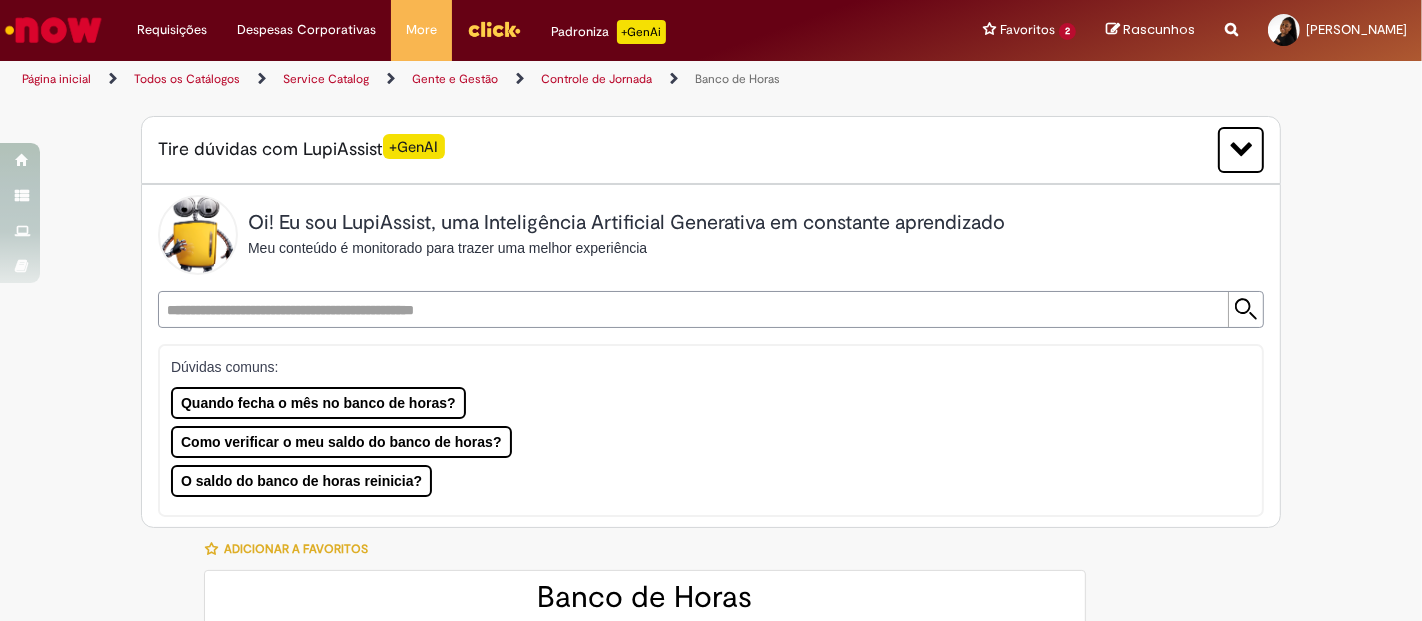 type on "********" 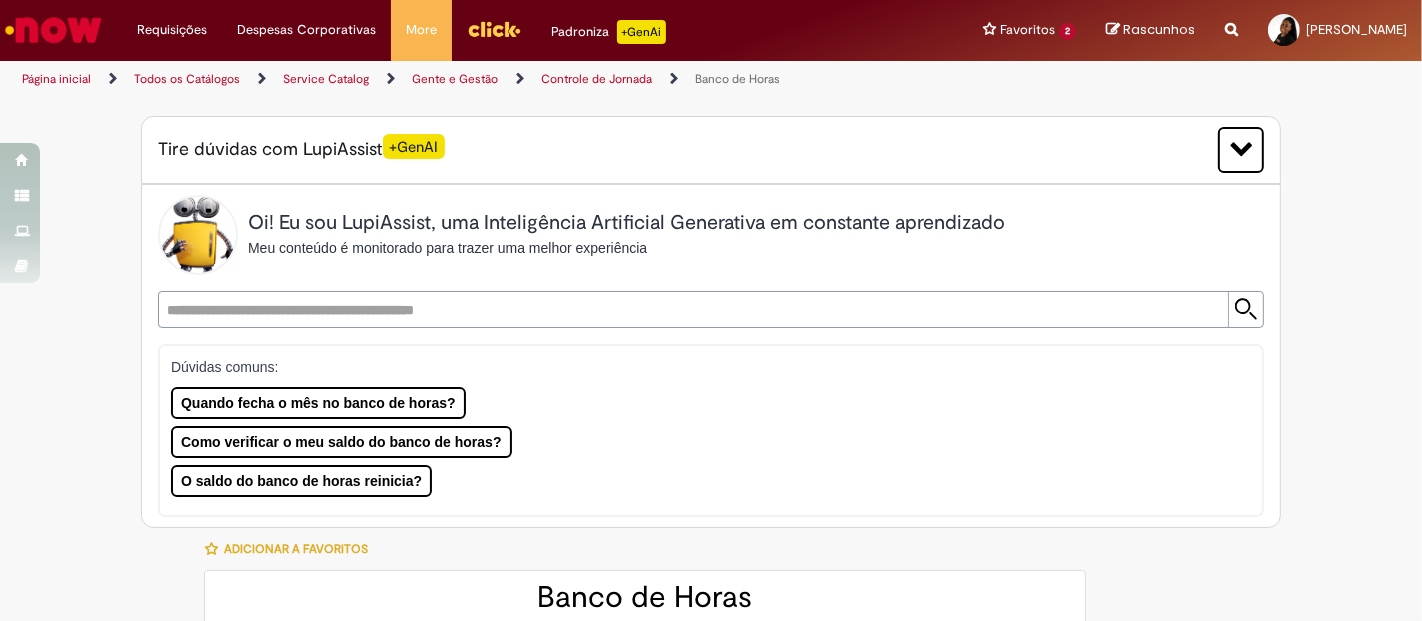 type on "**********" 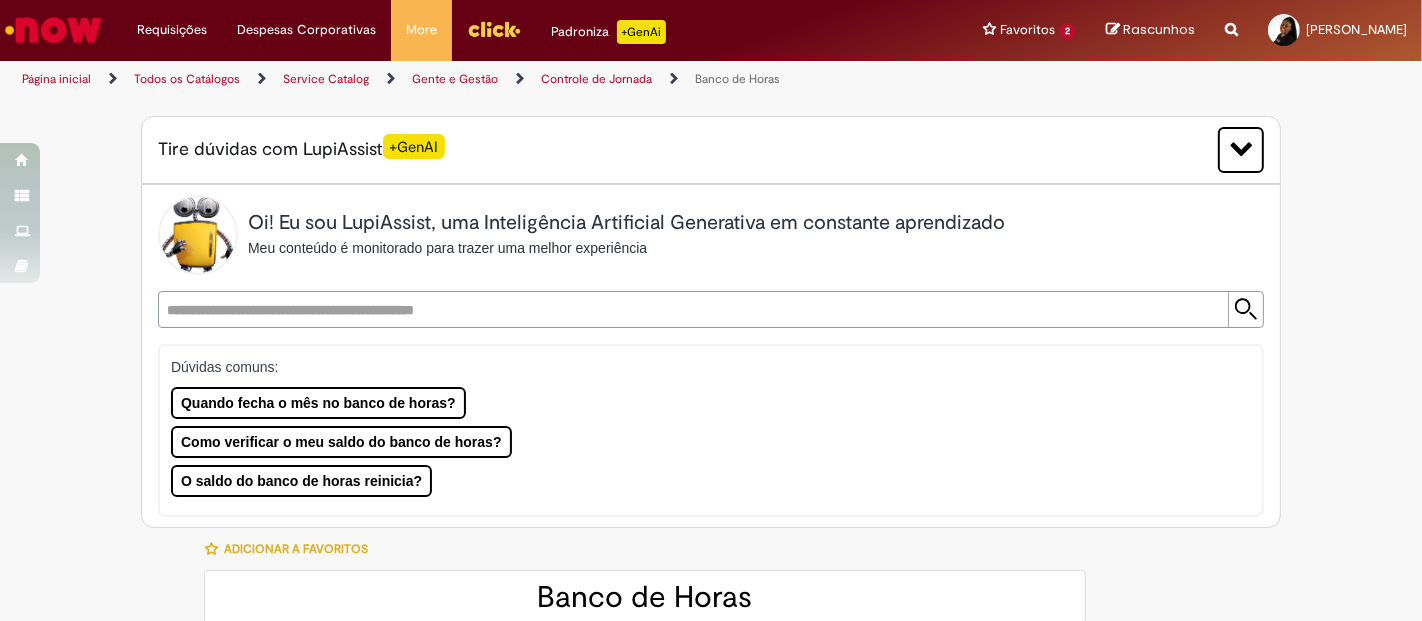 type on "**********" 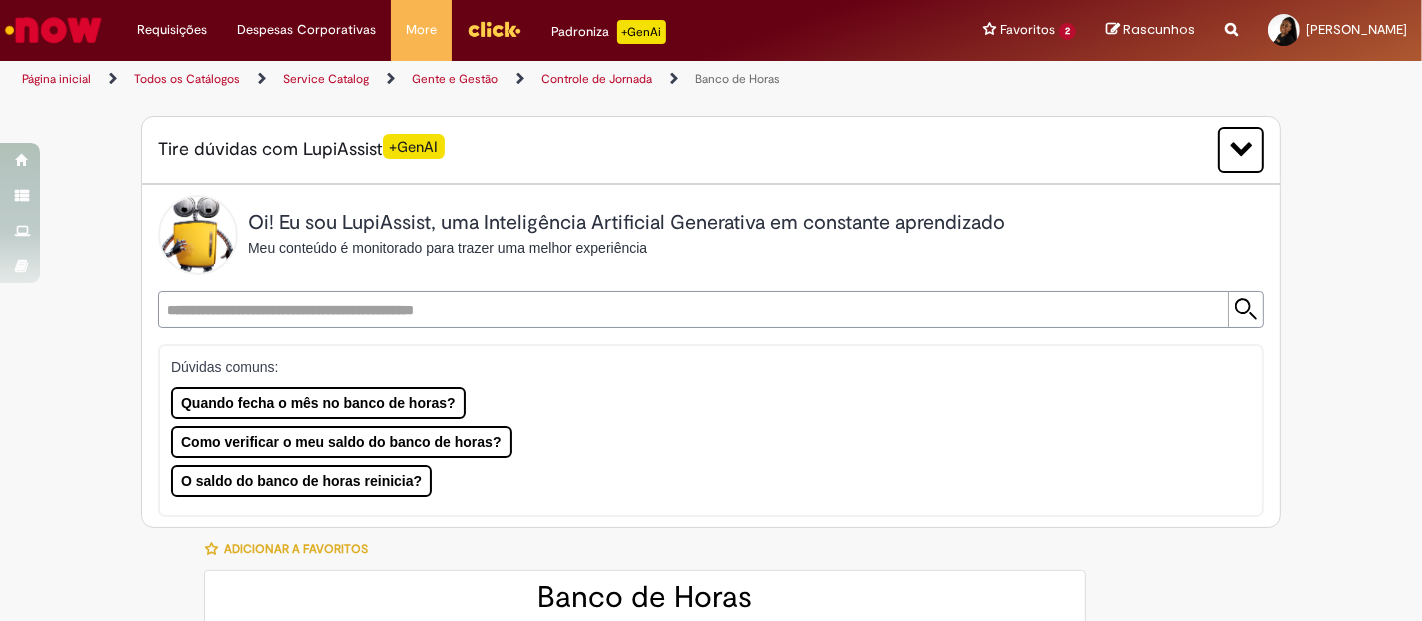 type on "**********" 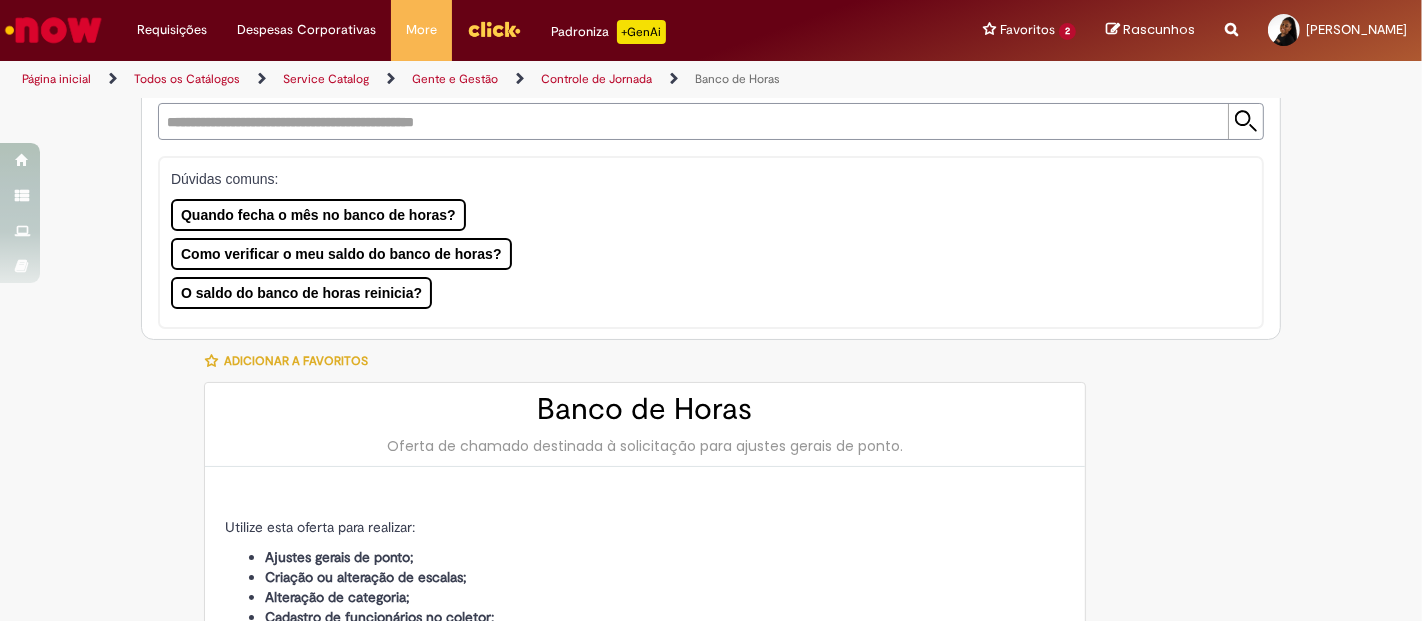type on "**********" 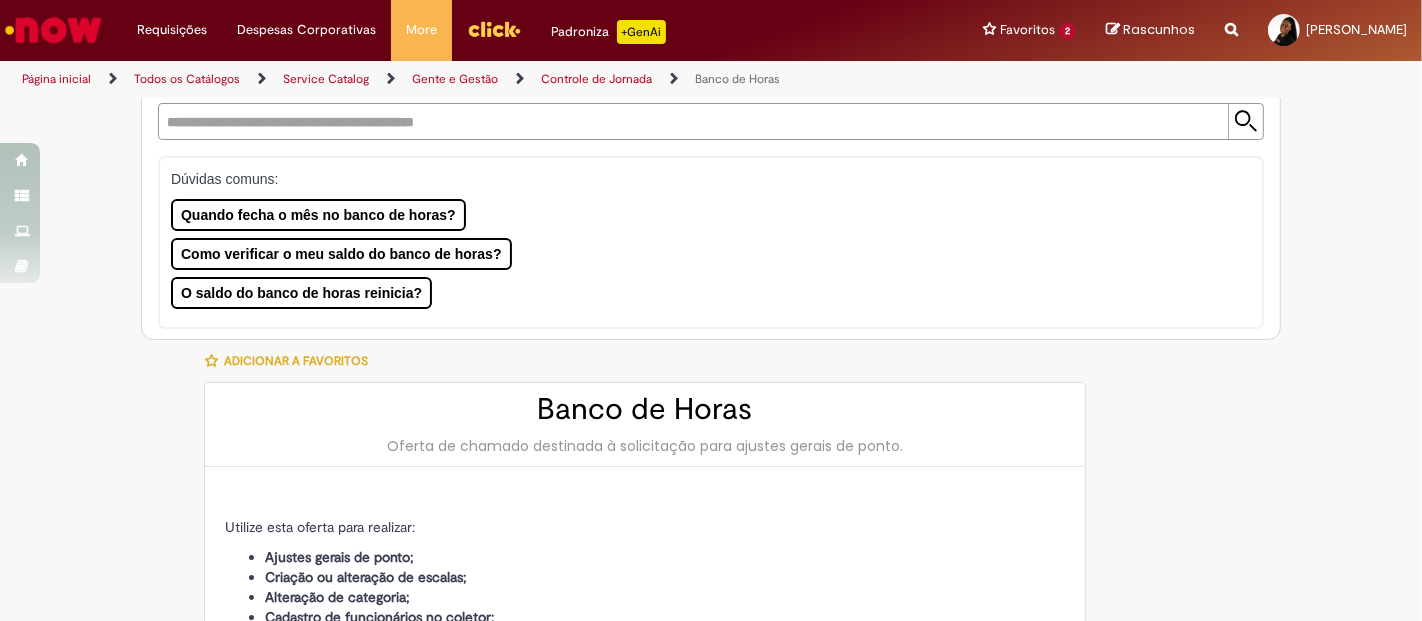 scroll, scrollTop: 222, scrollLeft: 0, axis: vertical 